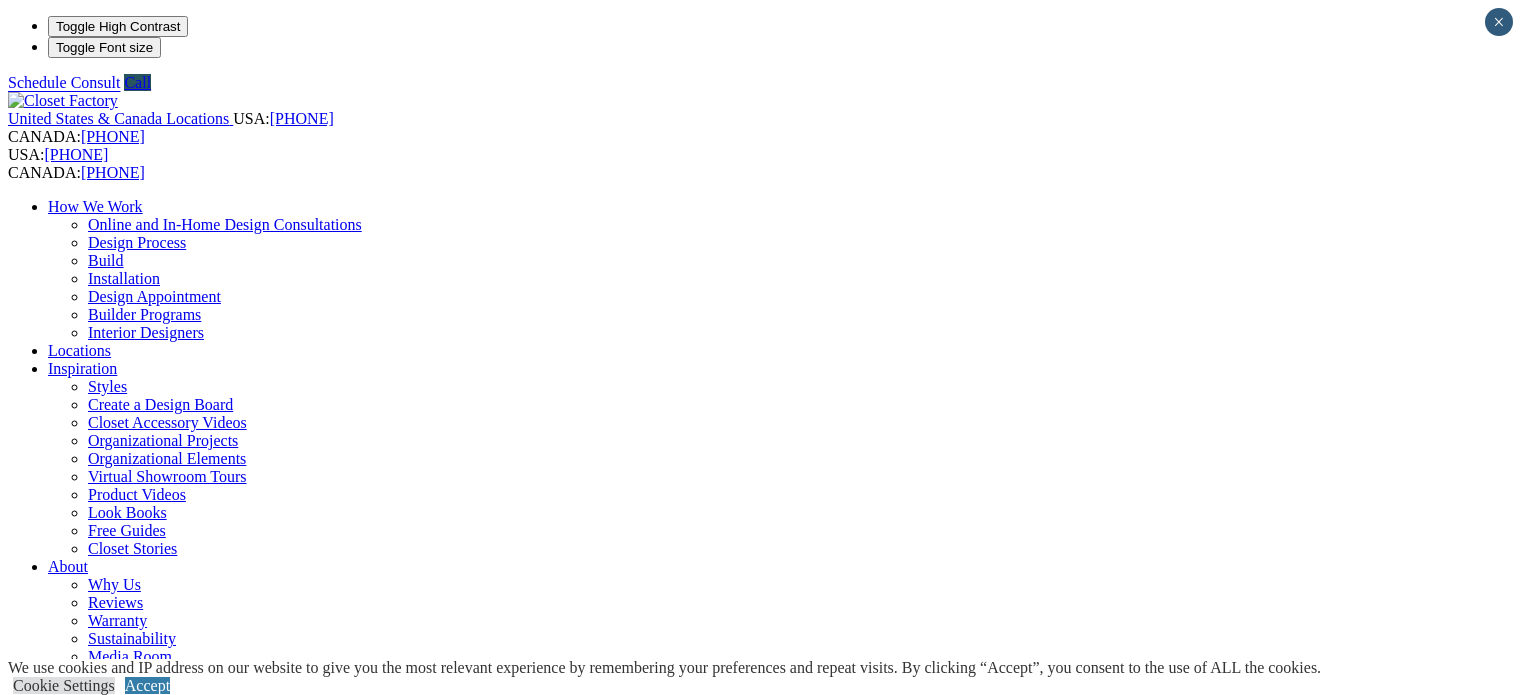 scroll, scrollTop: 0, scrollLeft: 0, axis: both 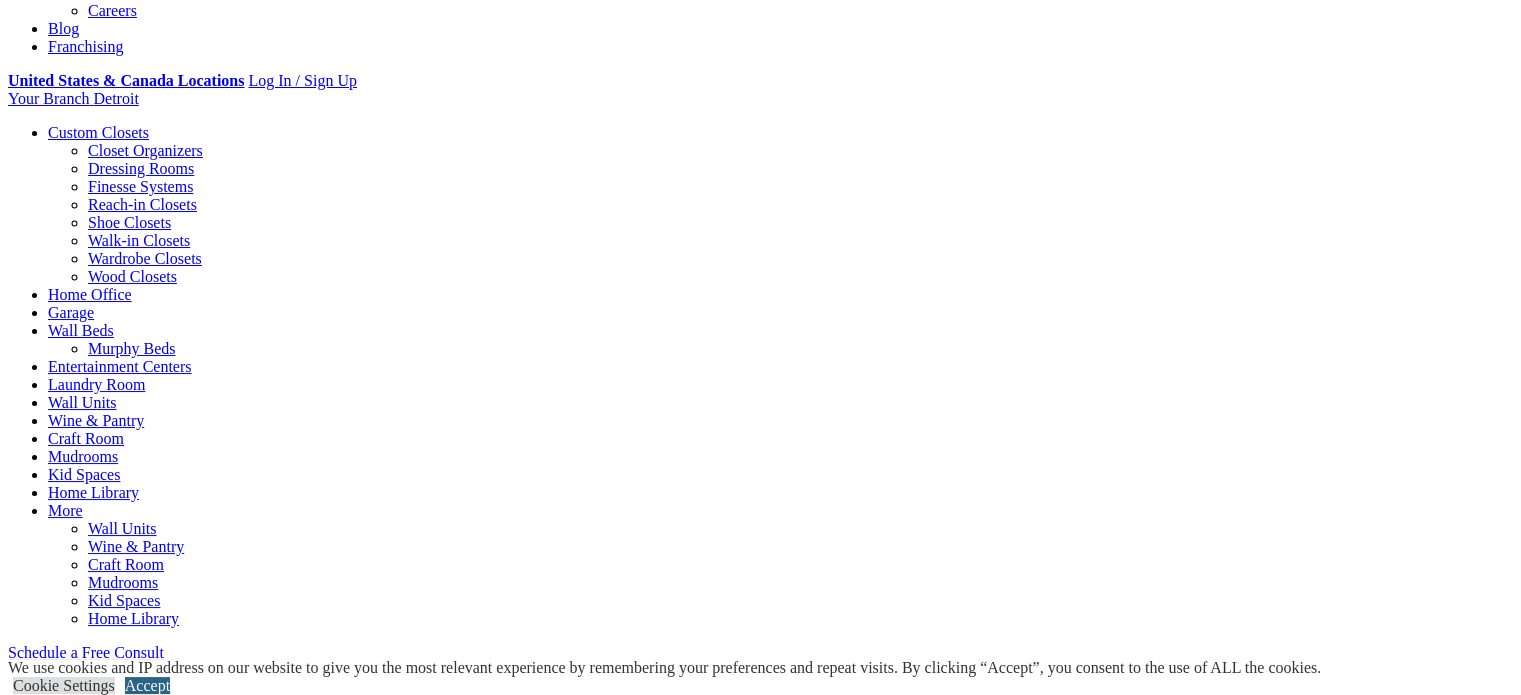 click on "Accept" at bounding box center [147, 685] 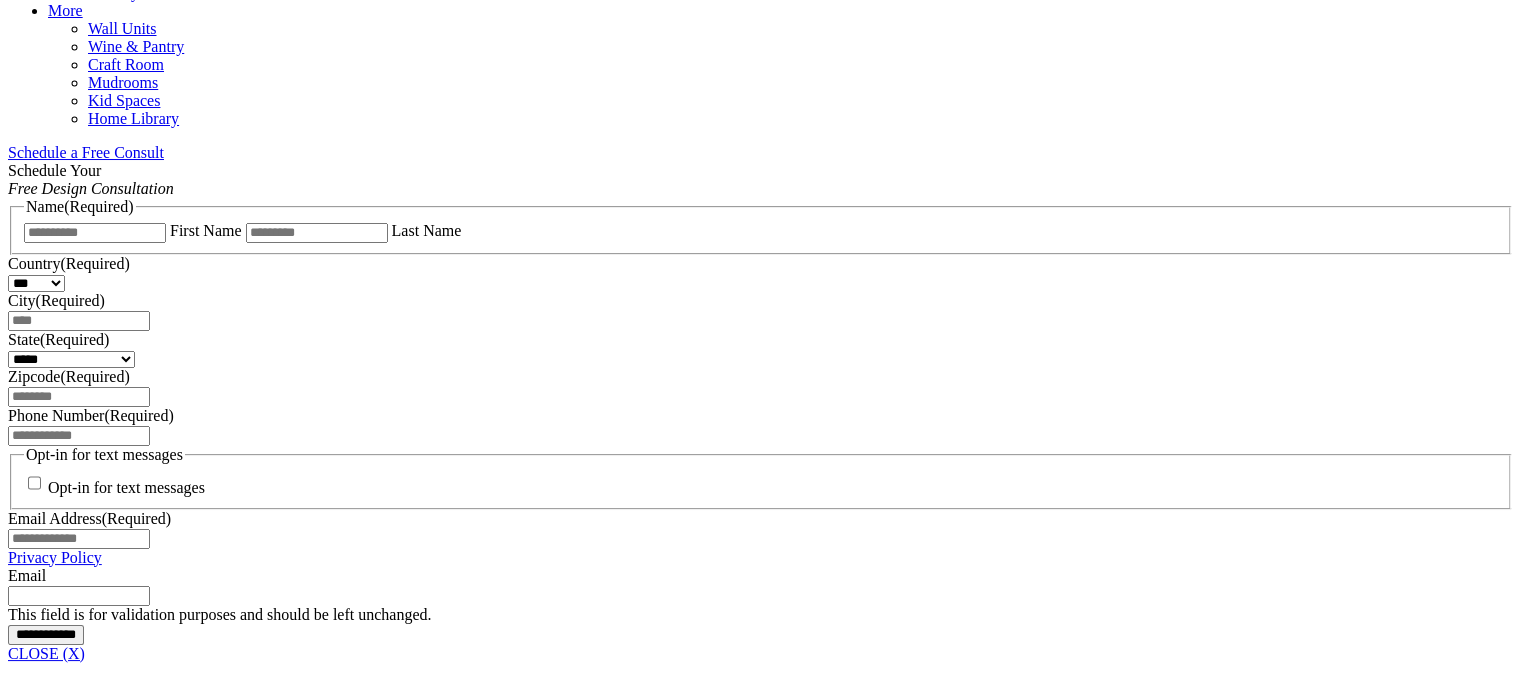 scroll, scrollTop: 1300, scrollLeft: 0, axis: vertical 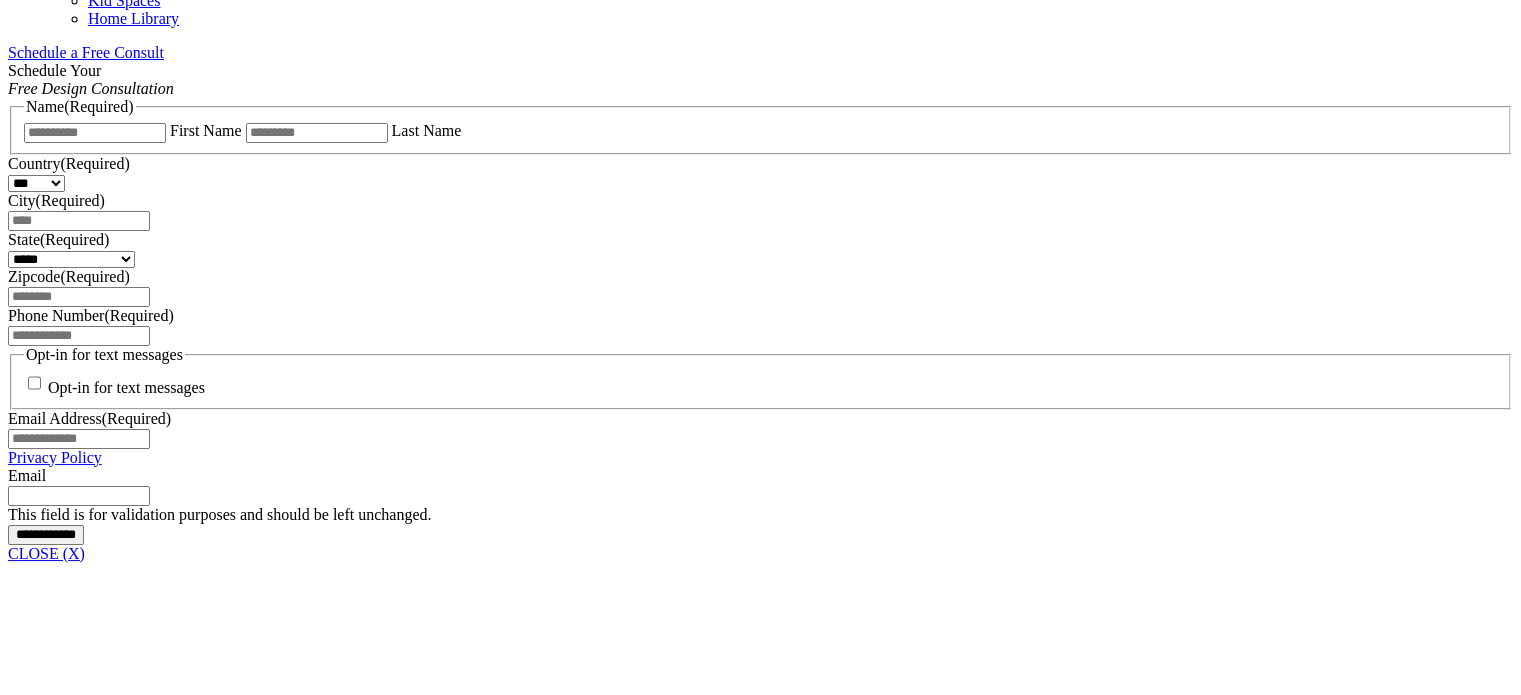 click at bounding box center (8, 25083) 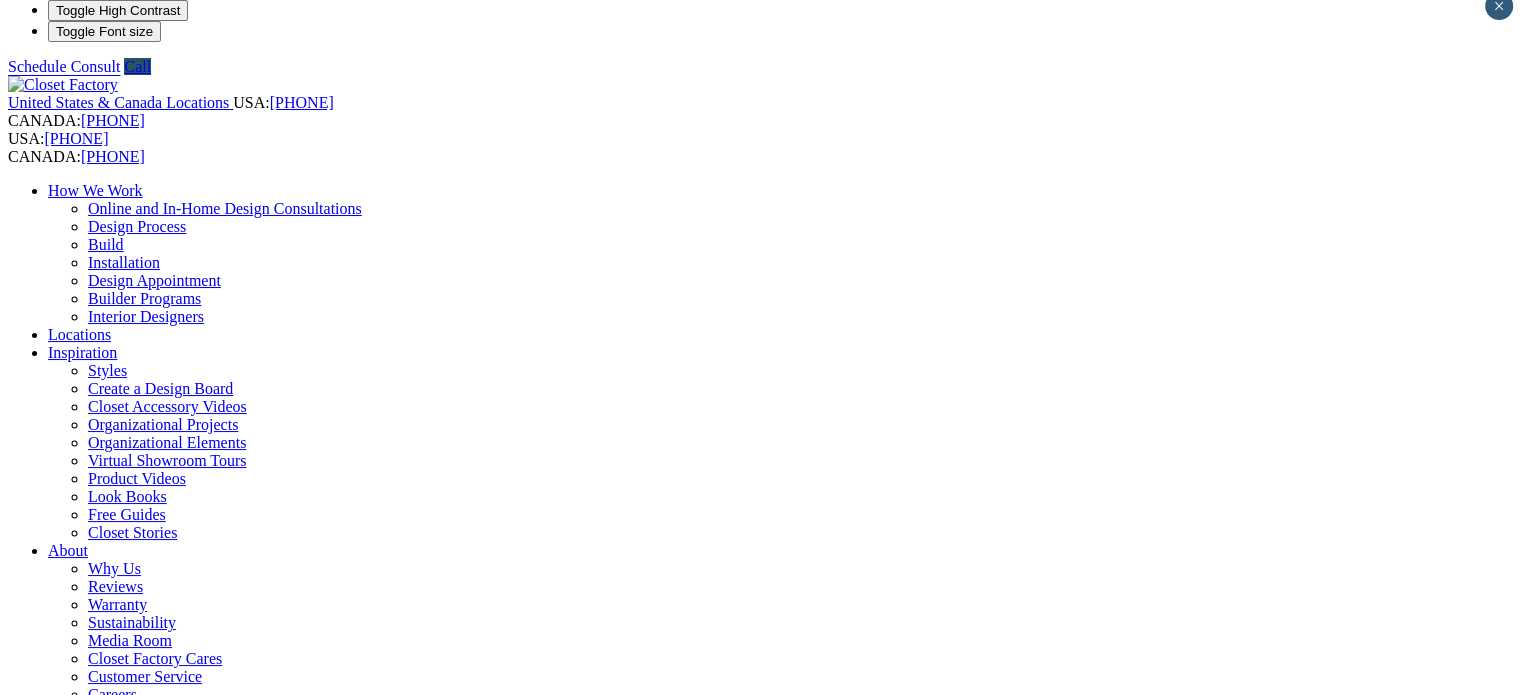 scroll, scrollTop: 0, scrollLeft: 0, axis: both 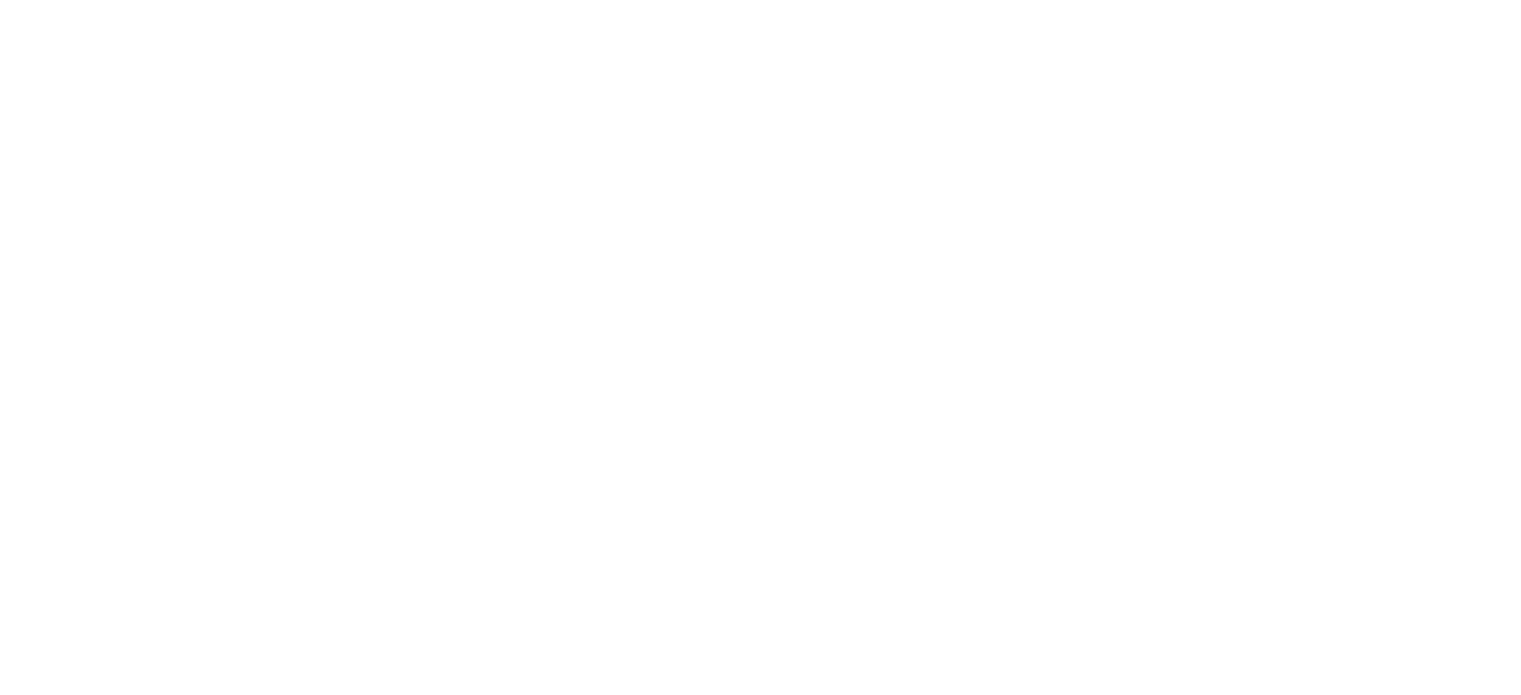 click at bounding box center (164, -728) 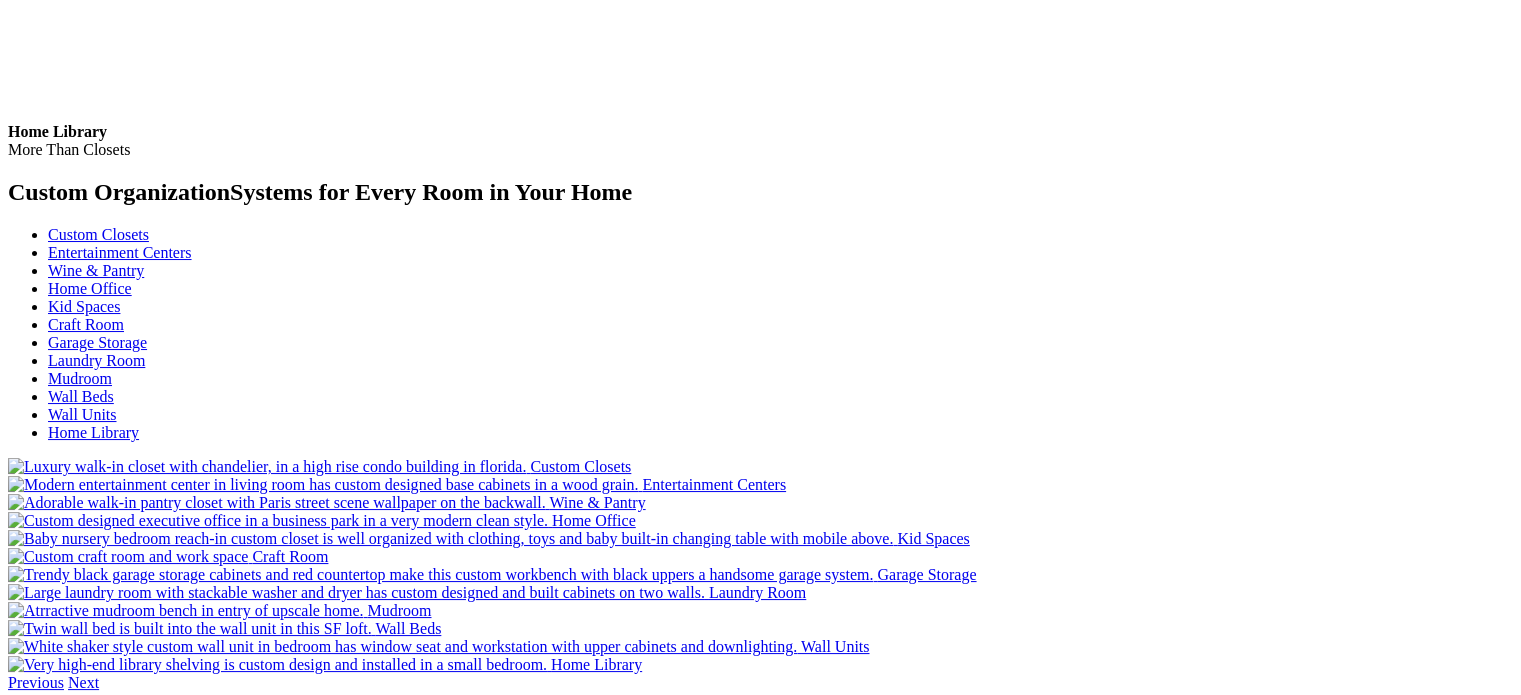 scroll, scrollTop: 7180, scrollLeft: 0, axis: vertical 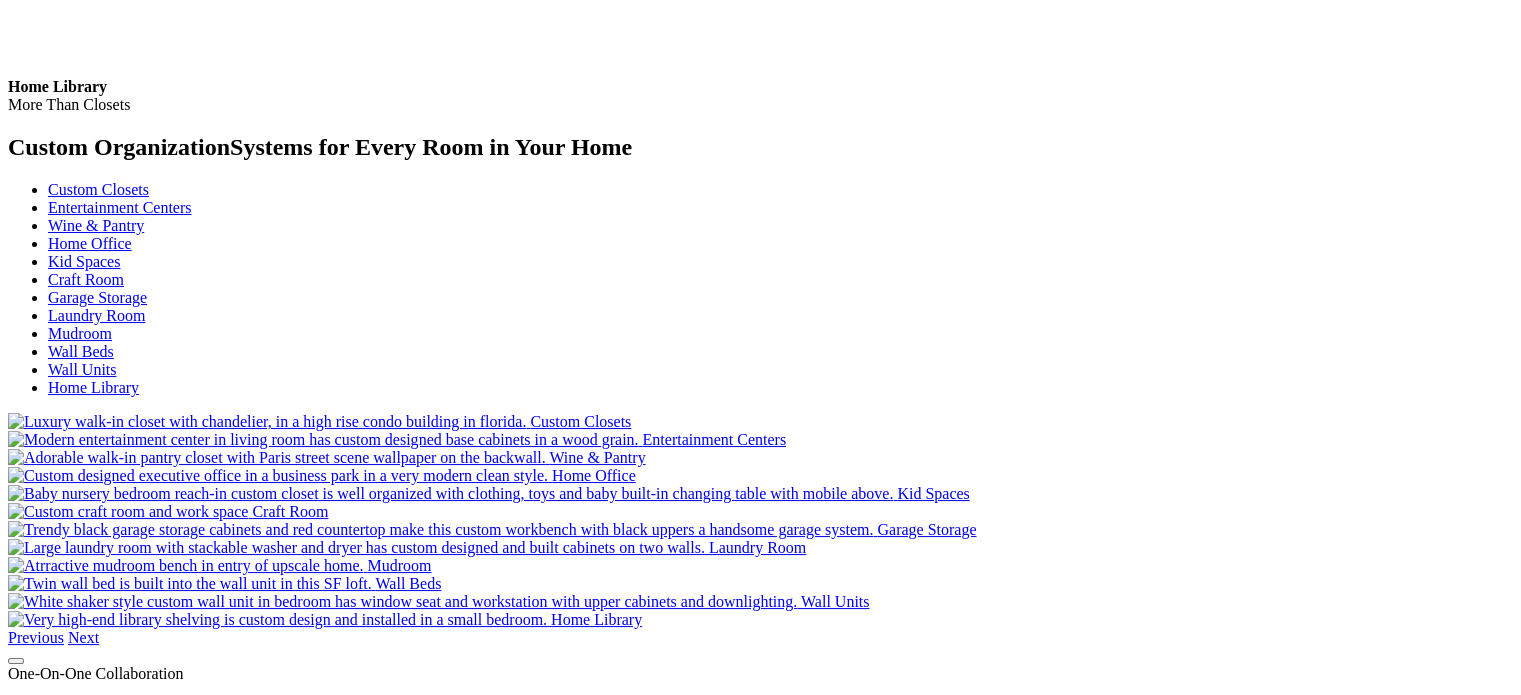 click on "Careers" at bounding box center (72, 12639) 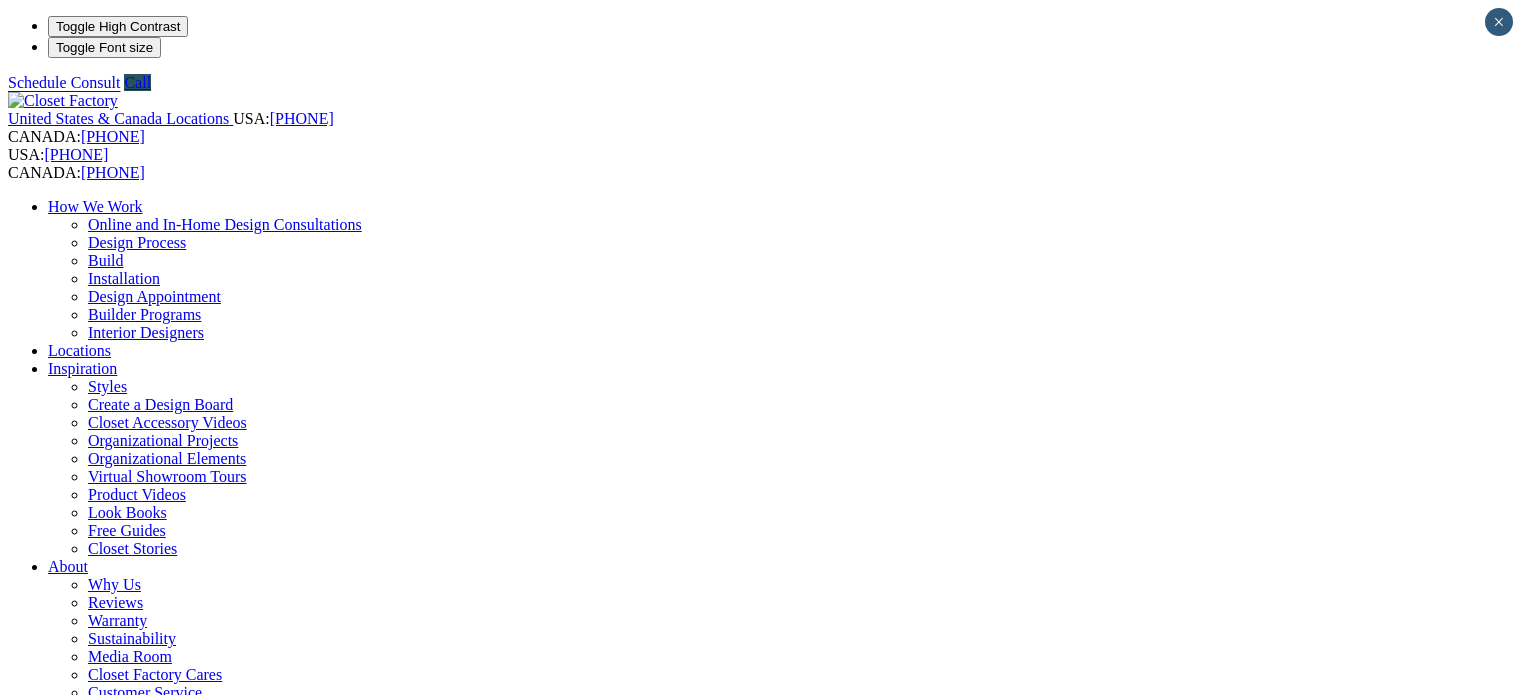 scroll, scrollTop: 0, scrollLeft: 0, axis: both 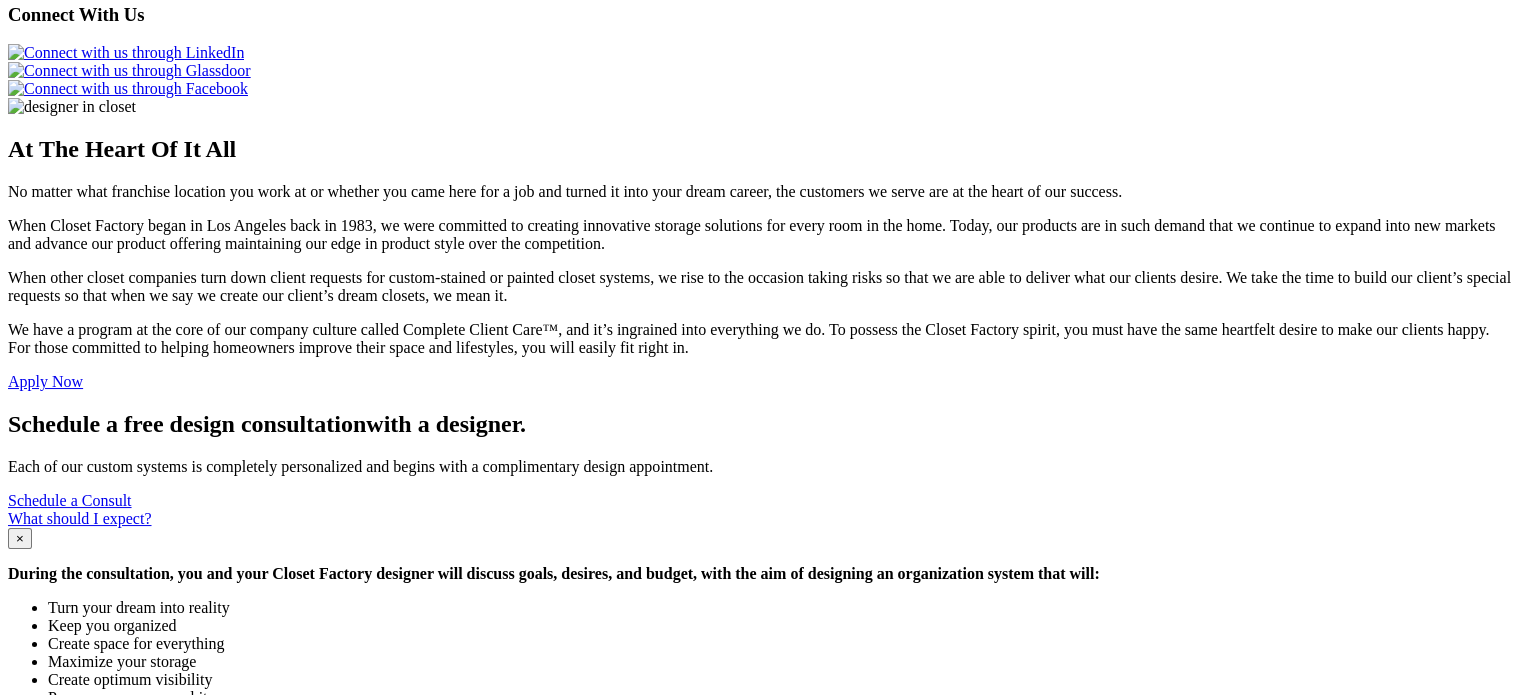 click on "Connect With Us" at bounding box center [760, 15] 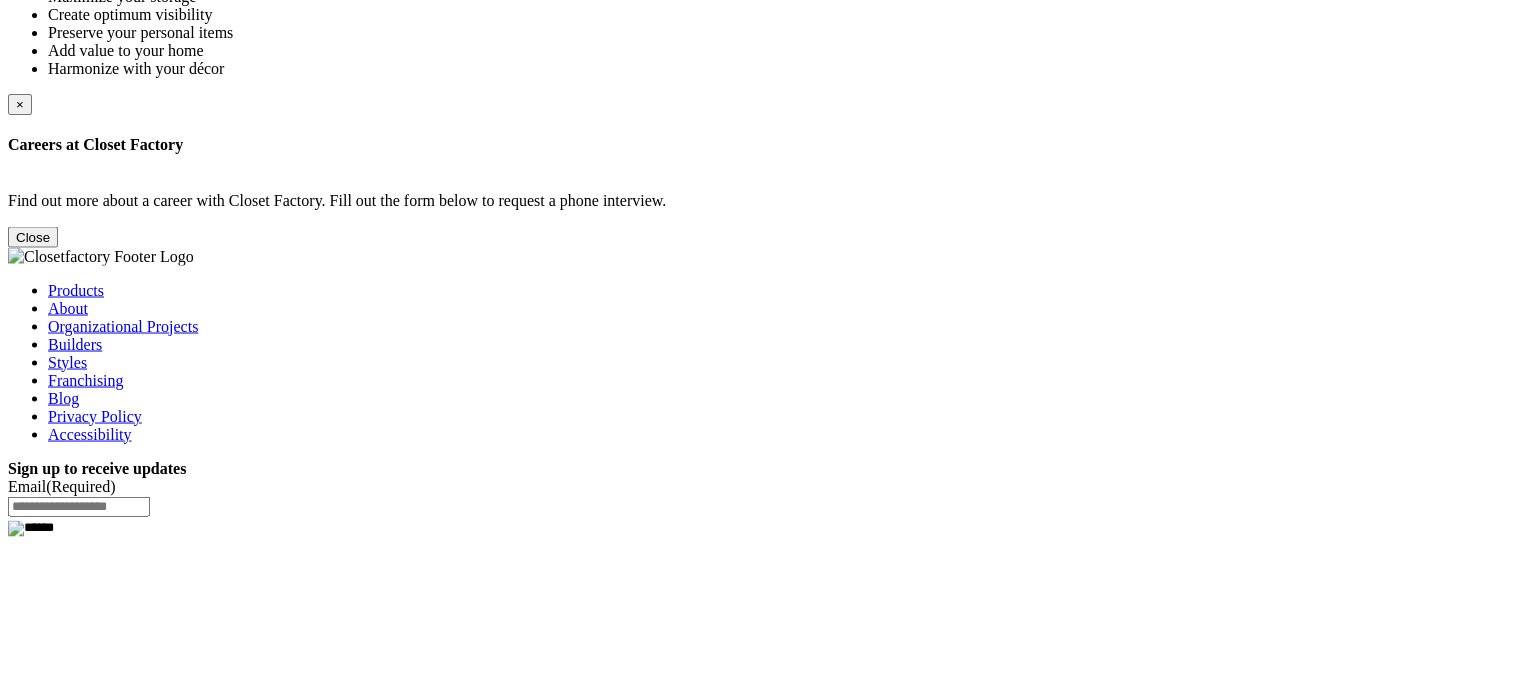 scroll, scrollTop: 3700, scrollLeft: 0, axis: vertical 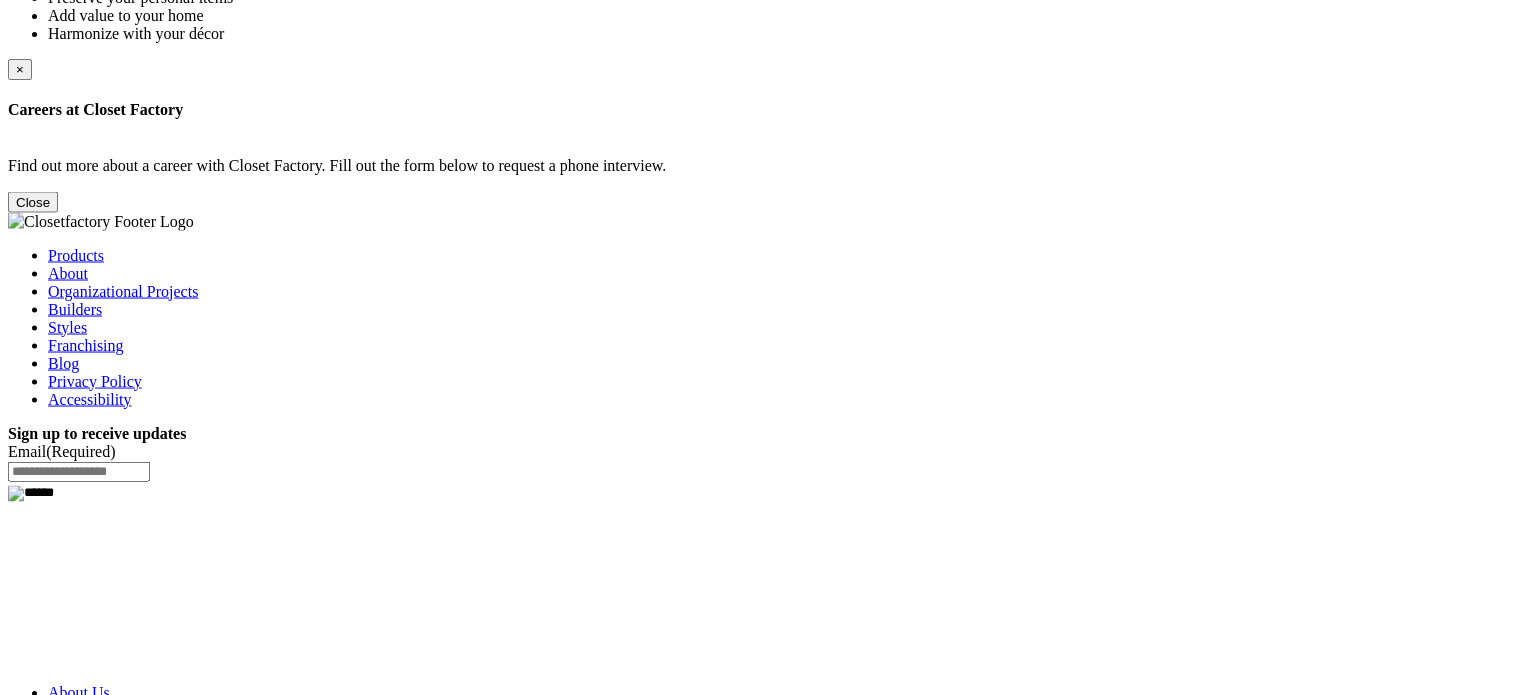 click on "Apply Now" at bounding box center (45, -319) 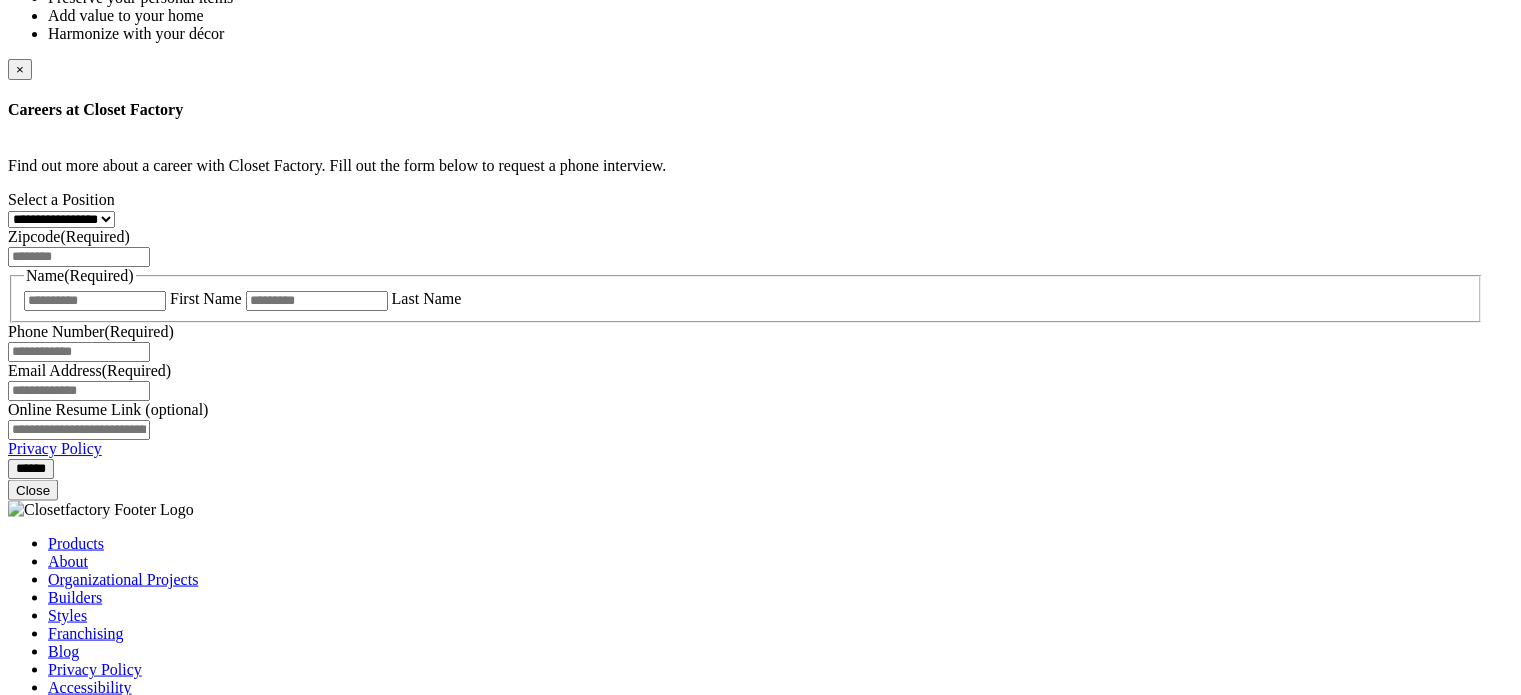 click on "×" at bounding box center [20, 69] 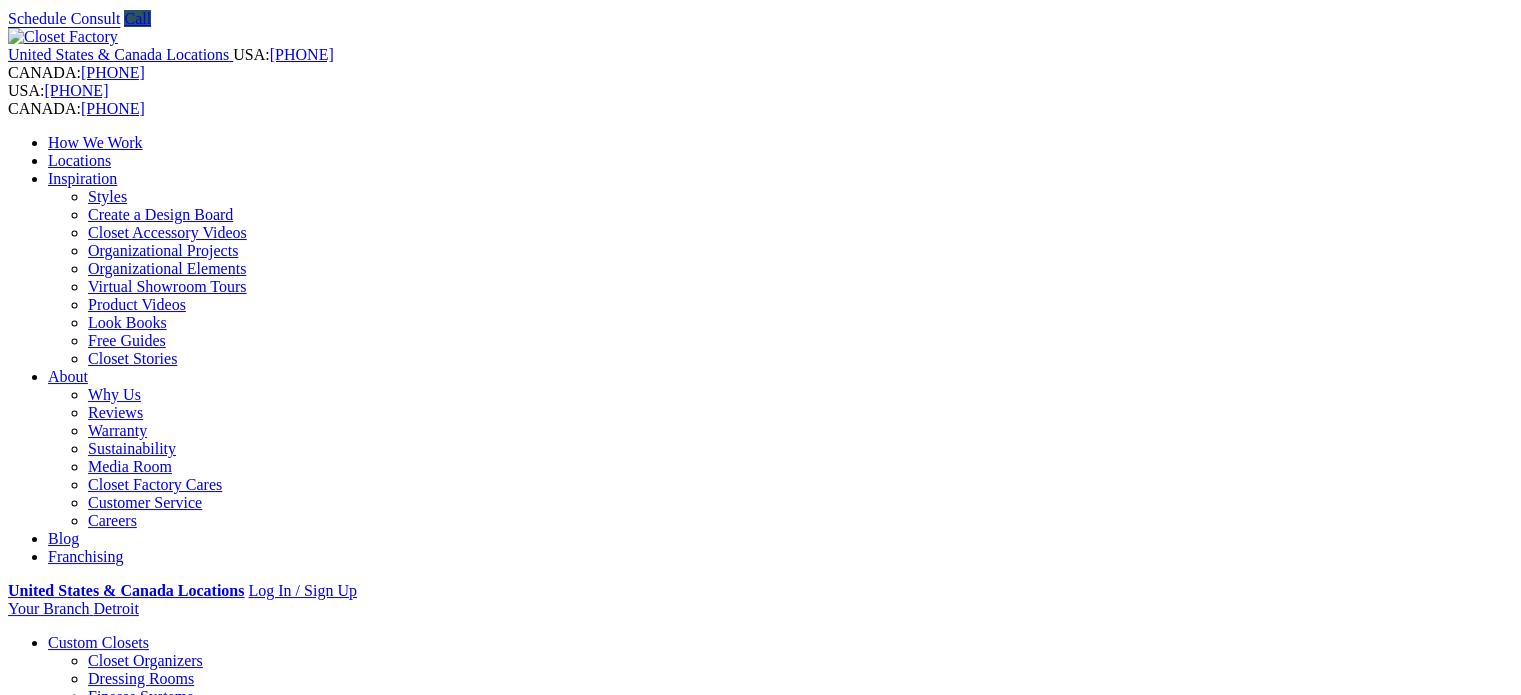 scroll, scrollTop: 0, scrollLeft: 0, axis: both 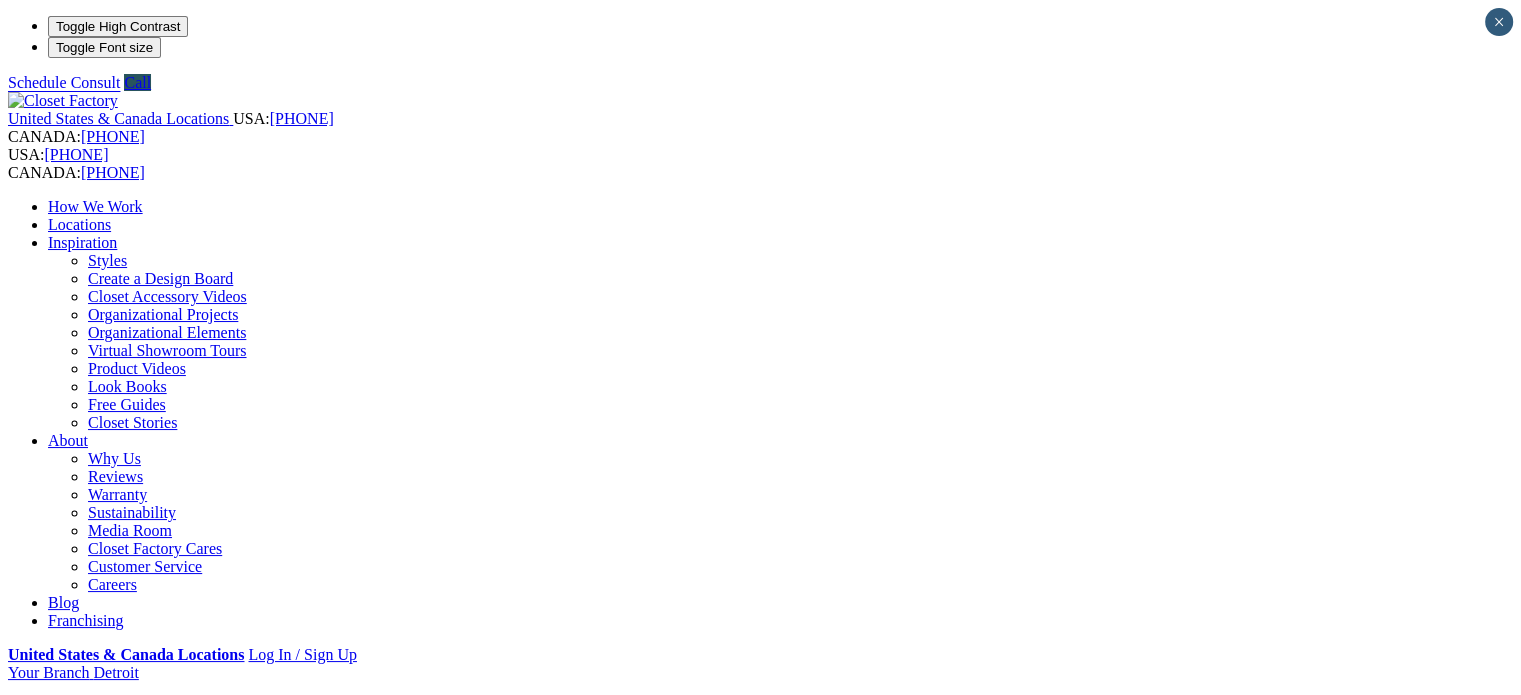 click on "Find Jobs" at bounding box center [586, 1365] 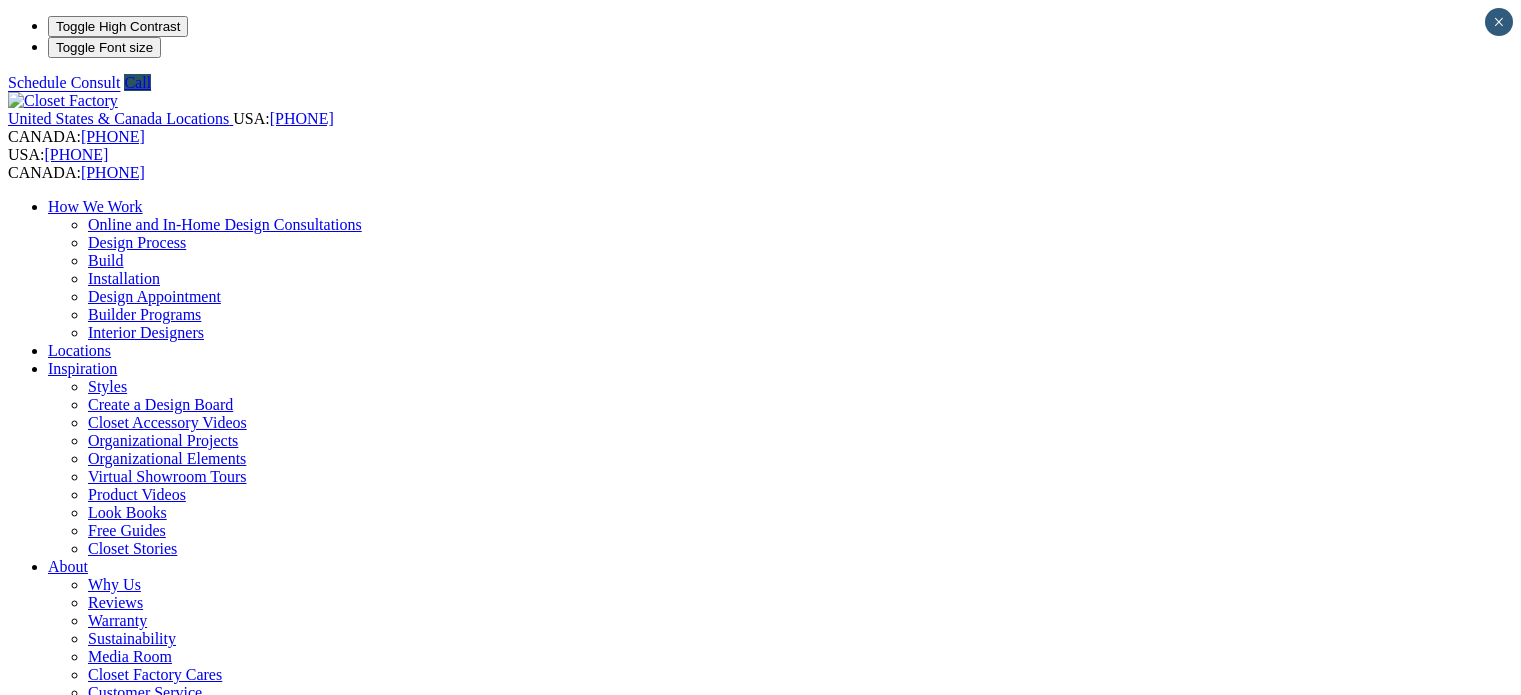scroll, scrollTop: 0, scrollLeft: 0, axis: both 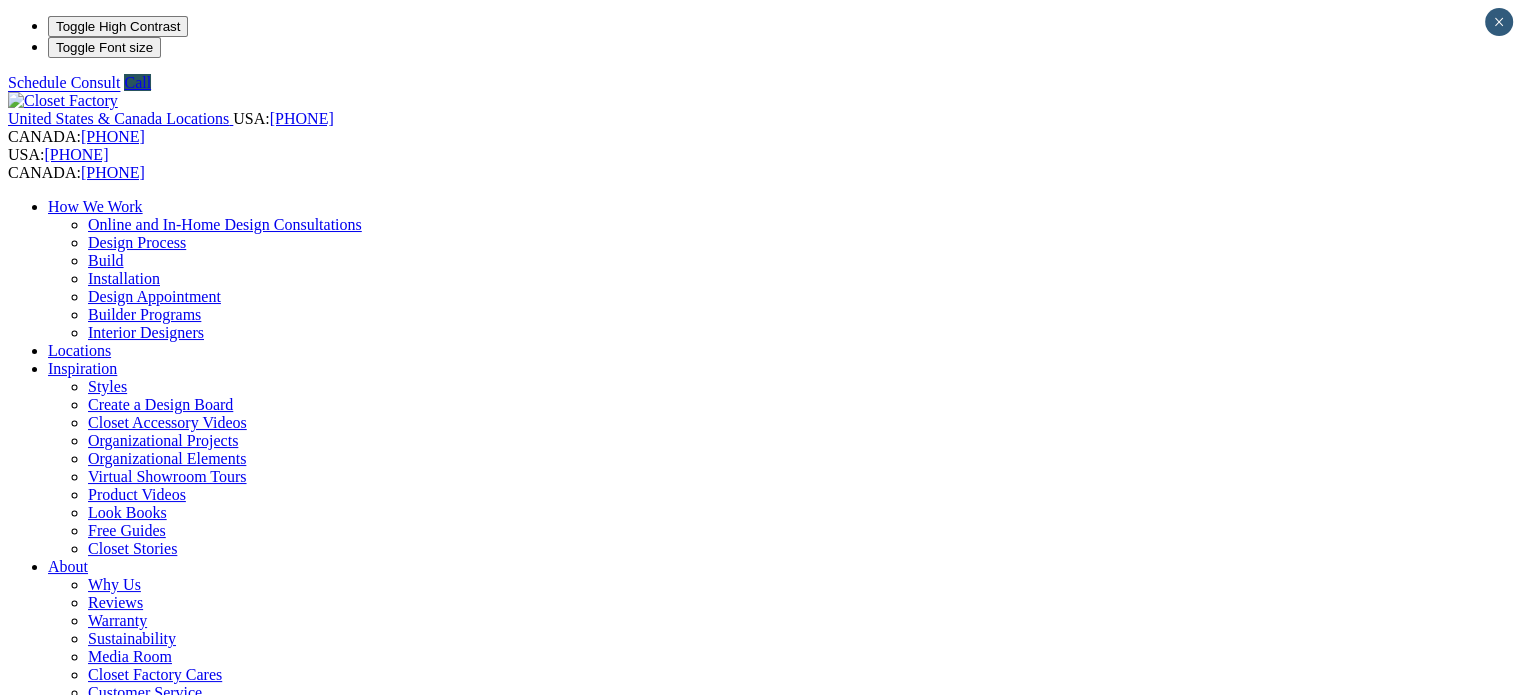 click on "Career Info" at bounding box center [473, 1540] 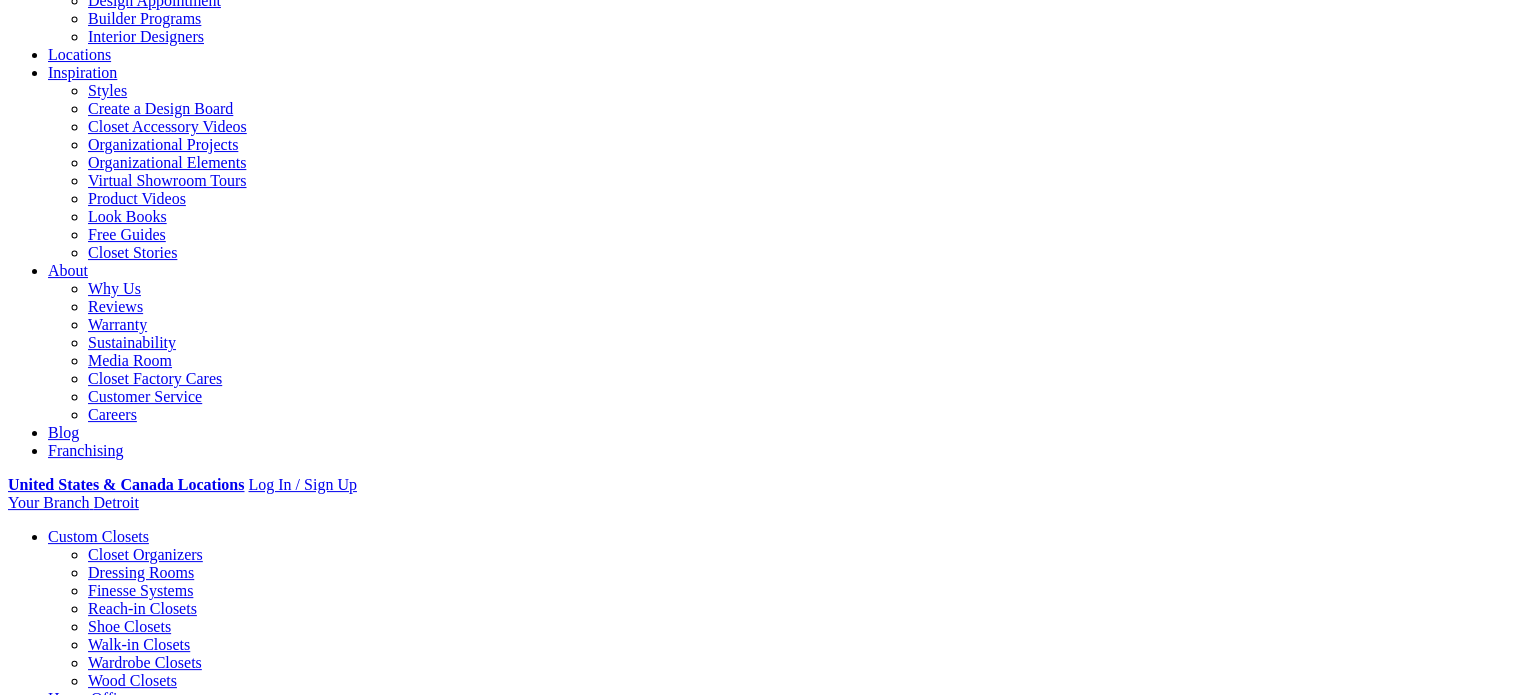 scroll, scrollTop: 300, scrollLeft: 0, axis: vertical 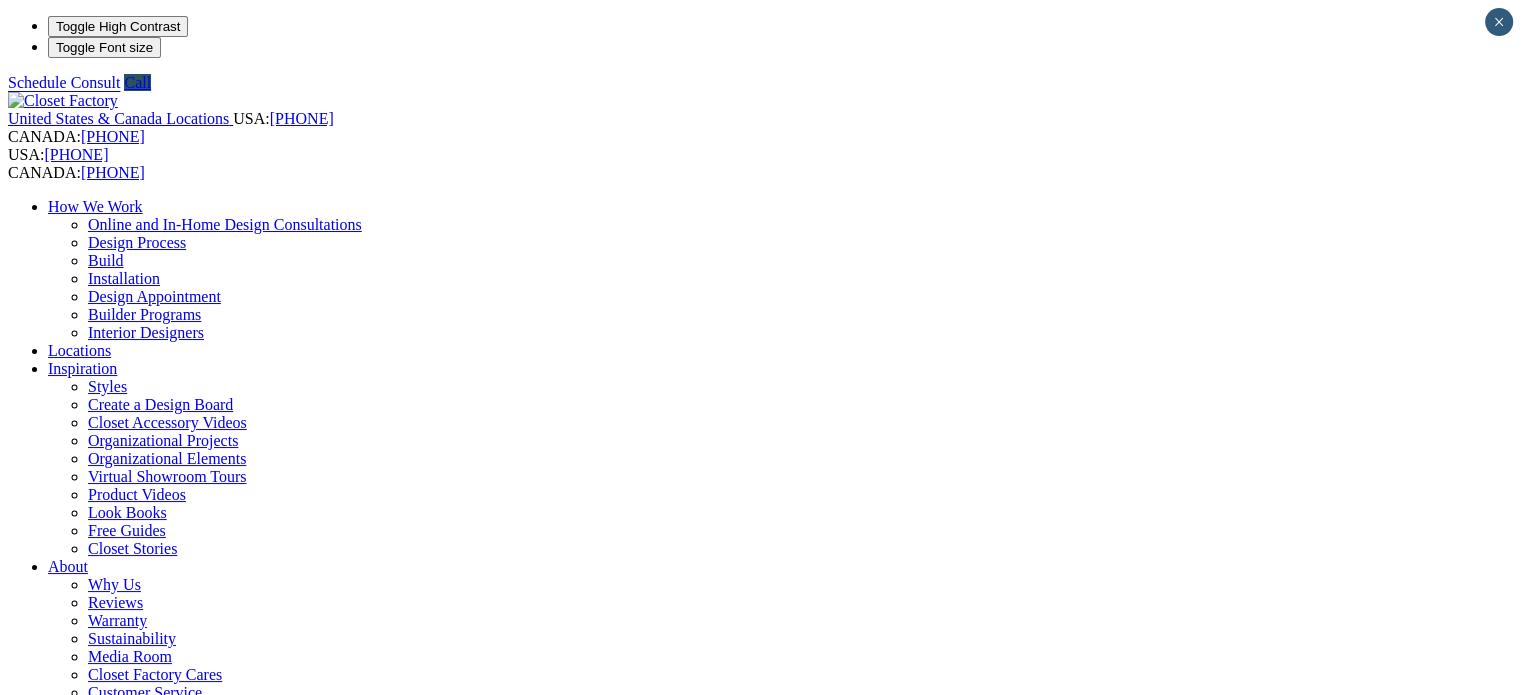click on "Find Jobs" at bounding box center (586, 1491) 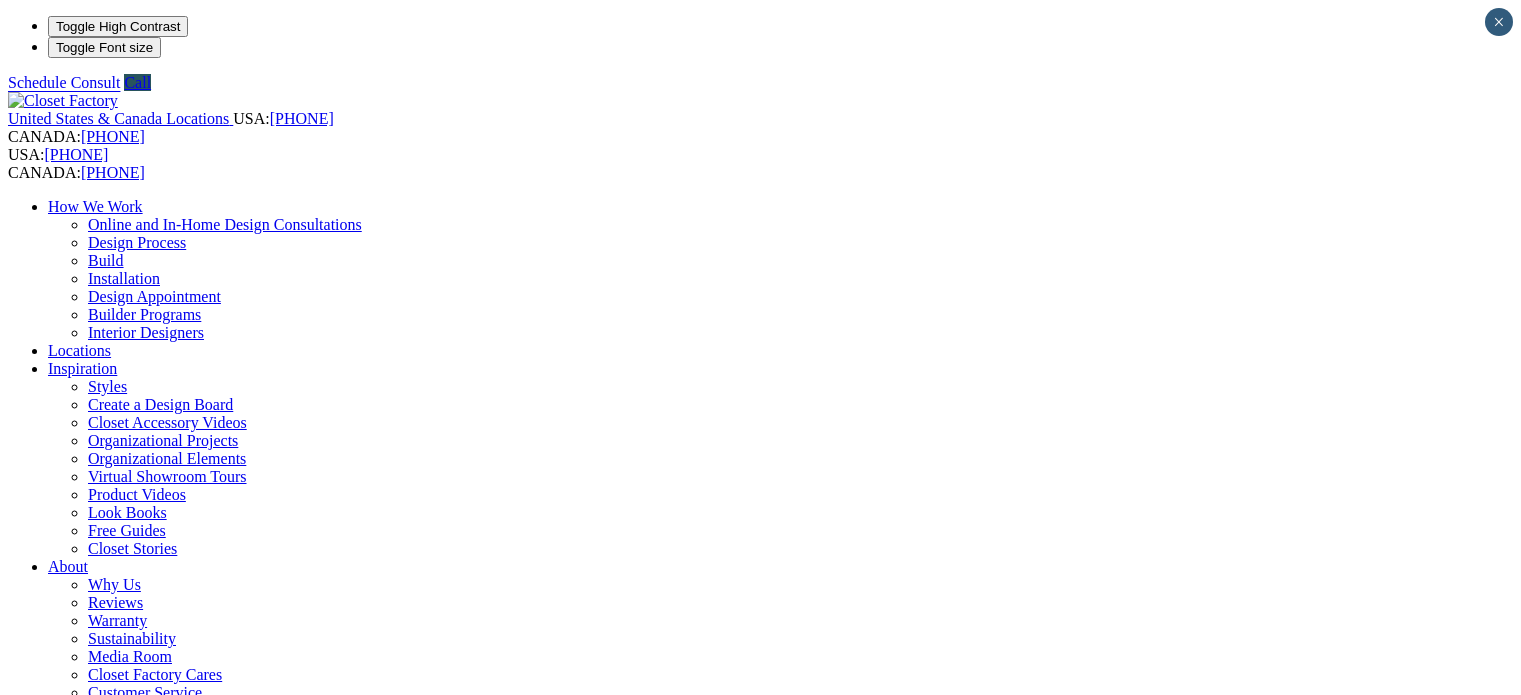 scroll, scrollTop: 0, scrollLeft: 0, axis: both 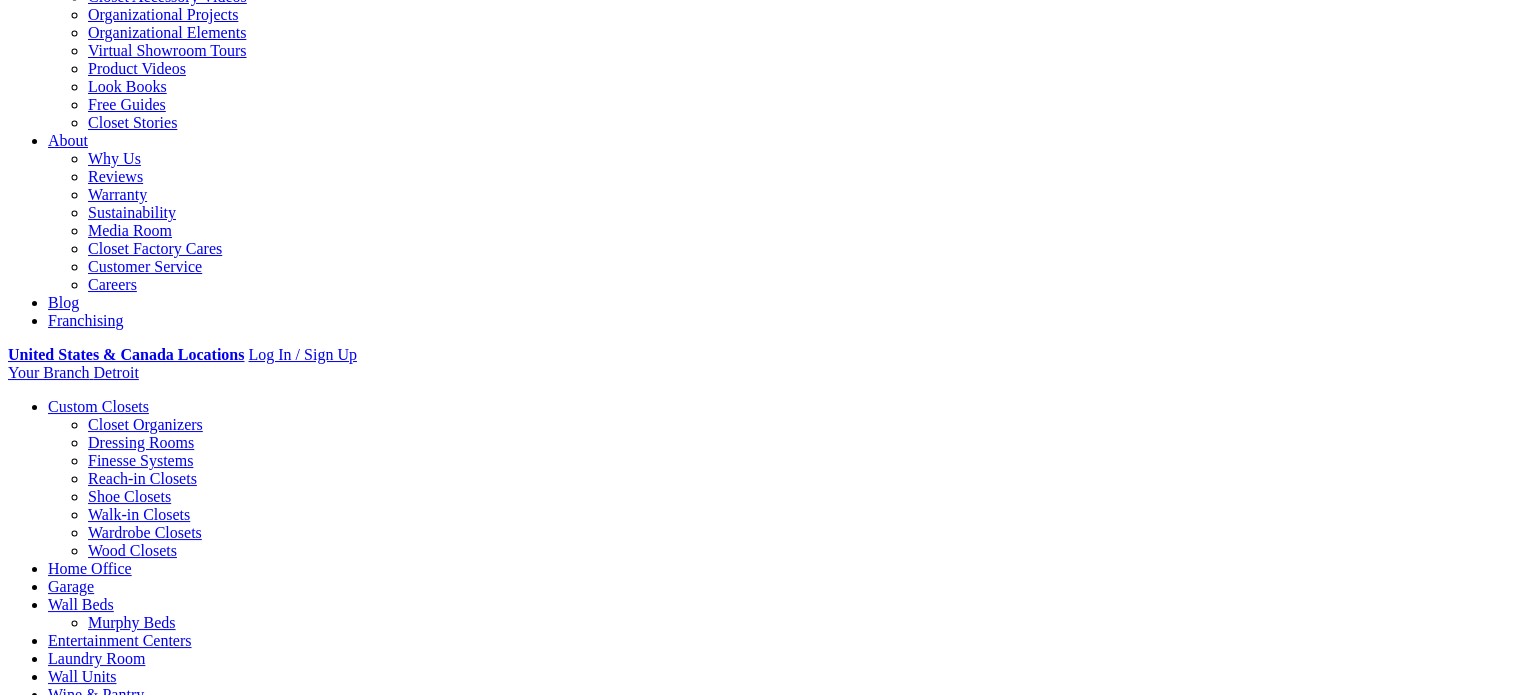 click on "Locations" at bounding box center (79, -76) 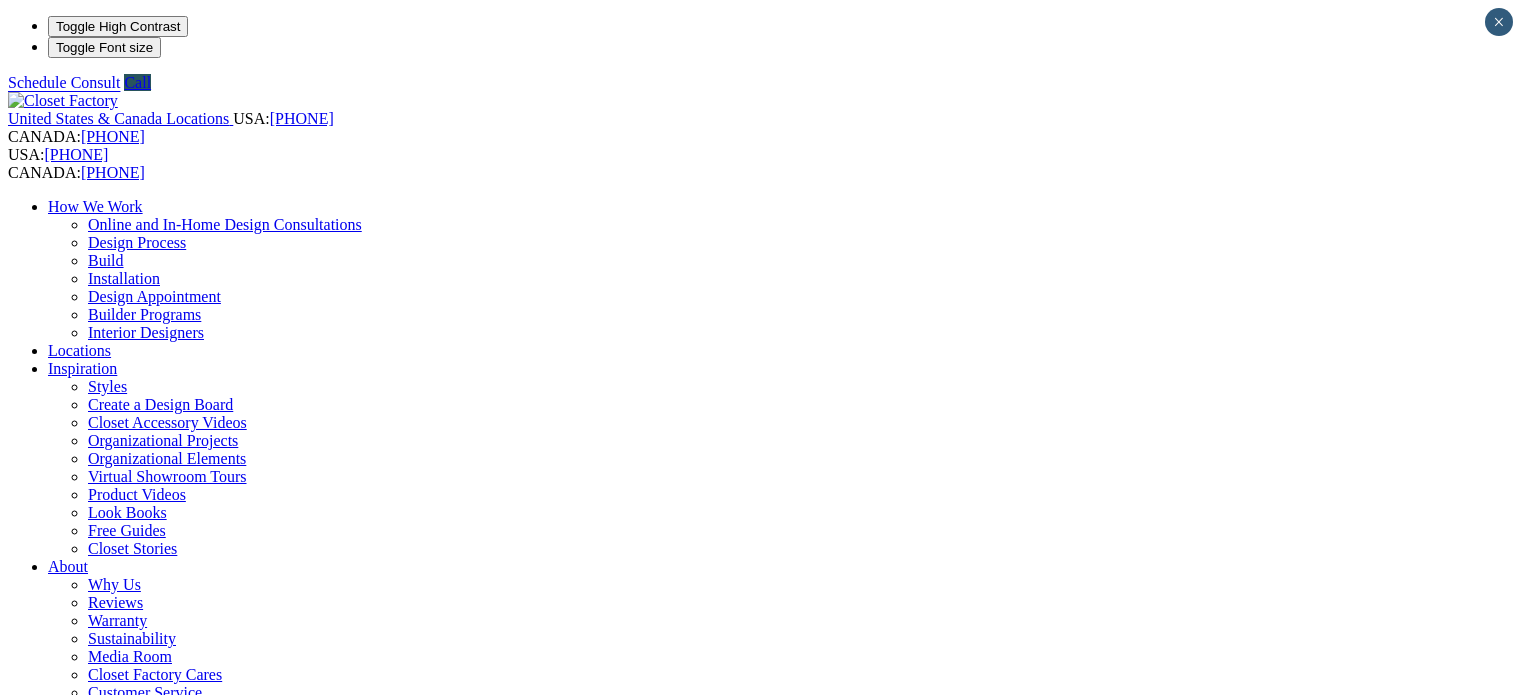 scroll, scrollTop: 0, scrollLeft: 0, axis: both 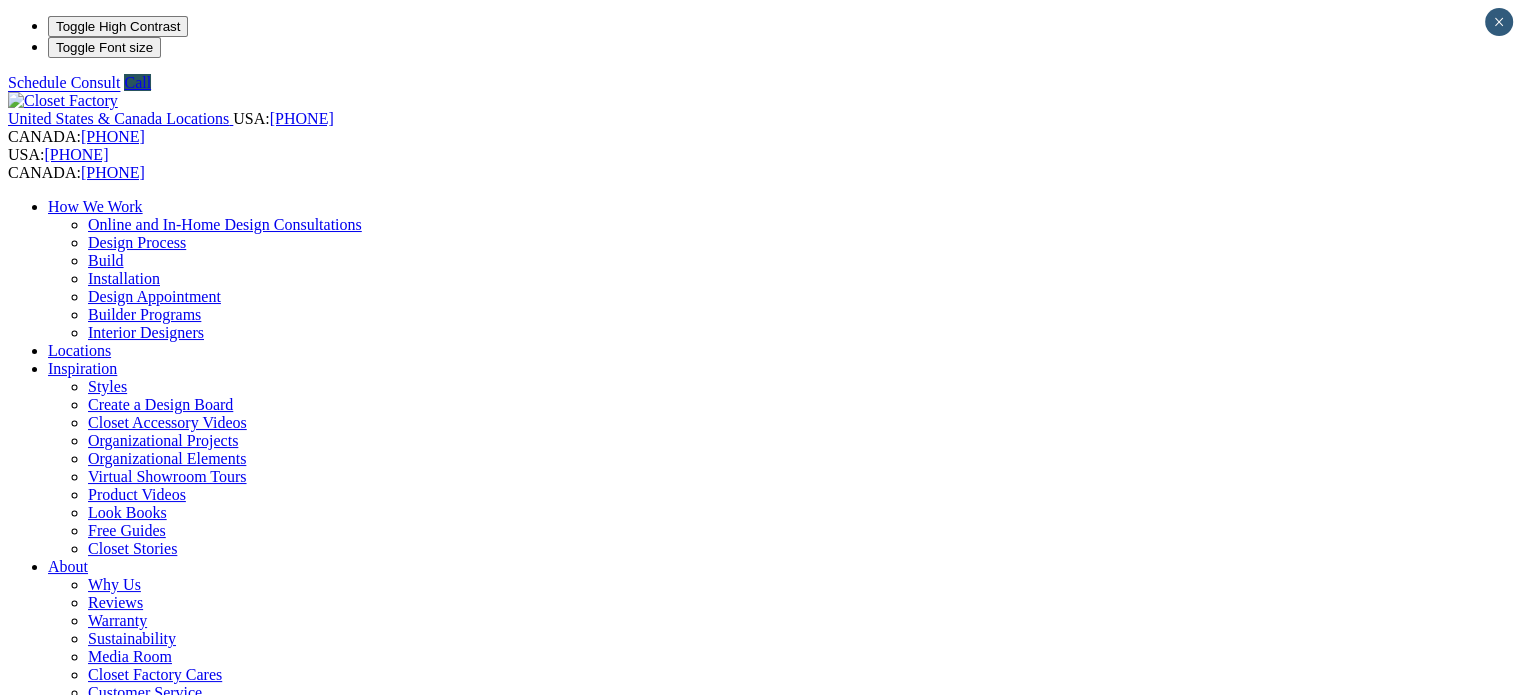 click at bounding box center [79, 1494] 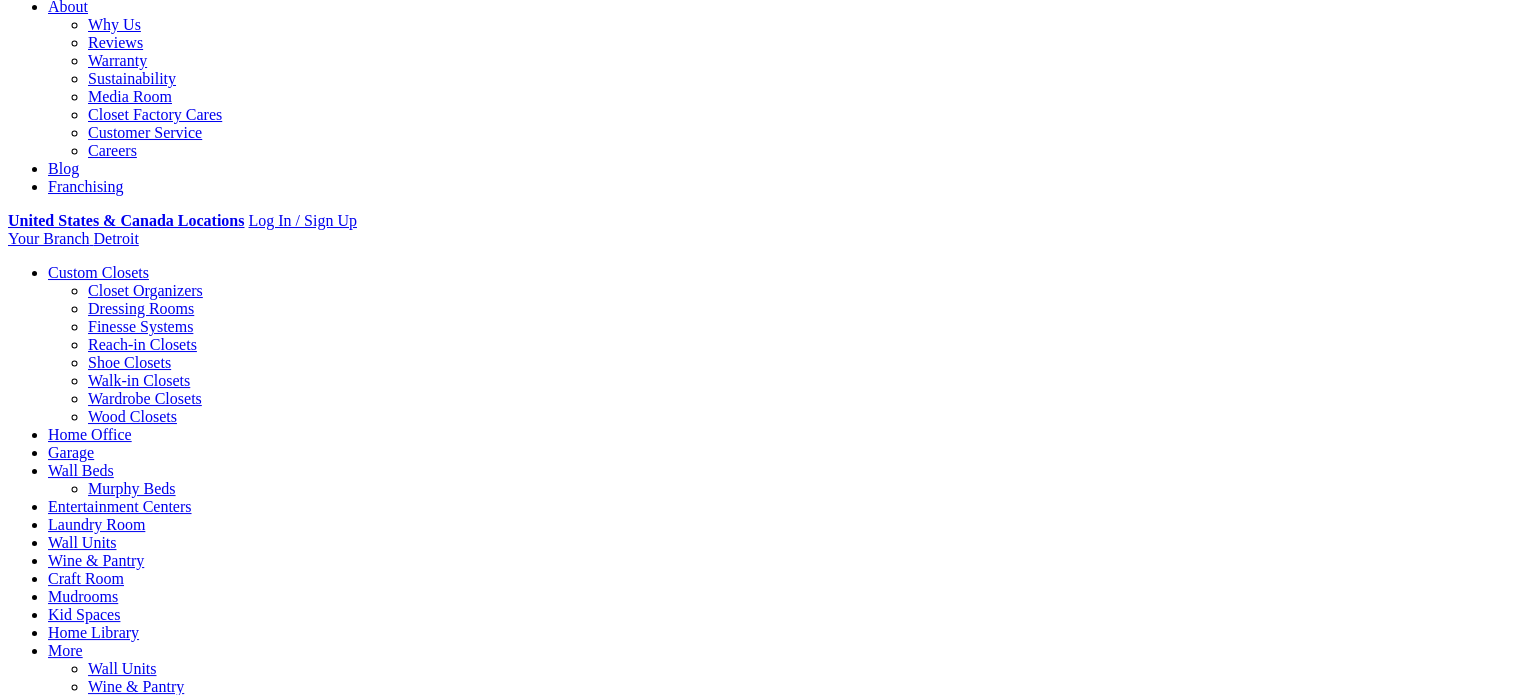scroll, scrollTop: 700, scrollLeft: 0, axis: vertical 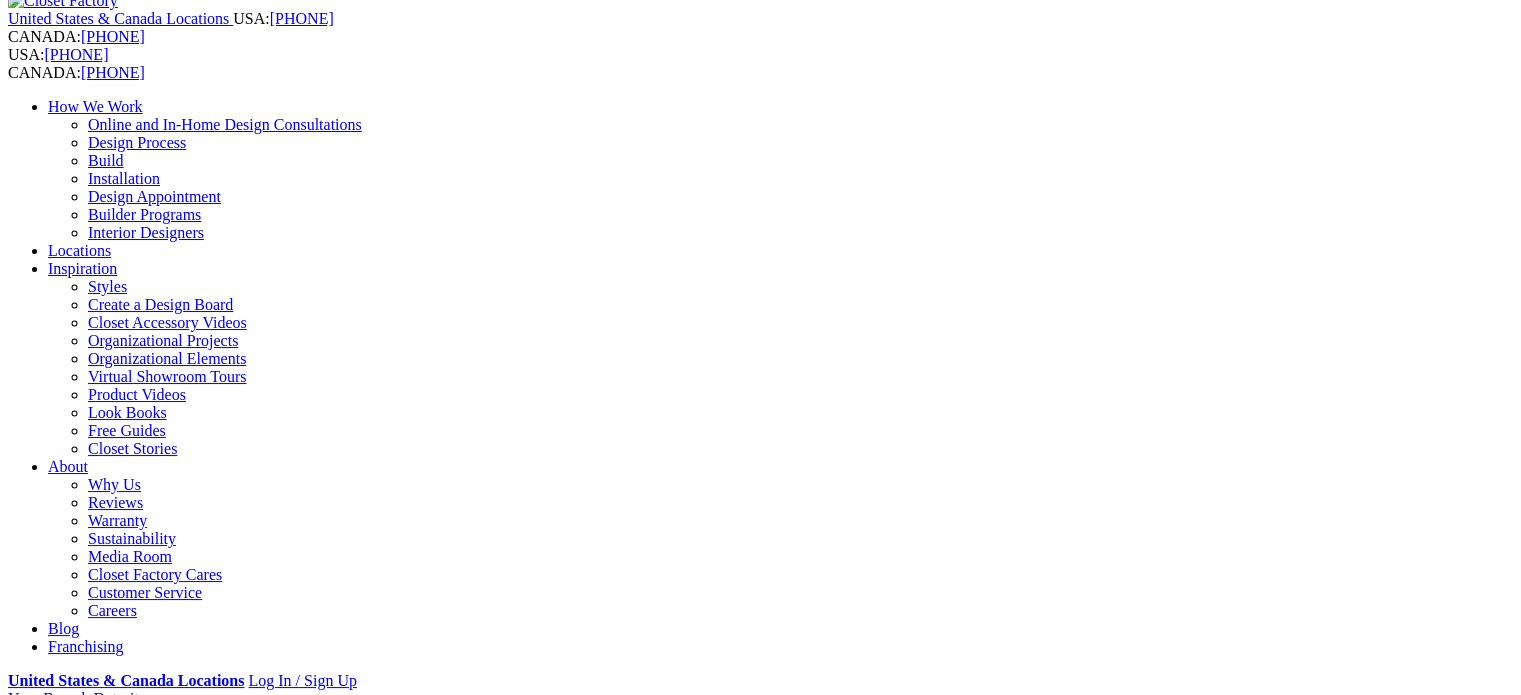 click on "Get Directions" at bounding box center [183, 1842] 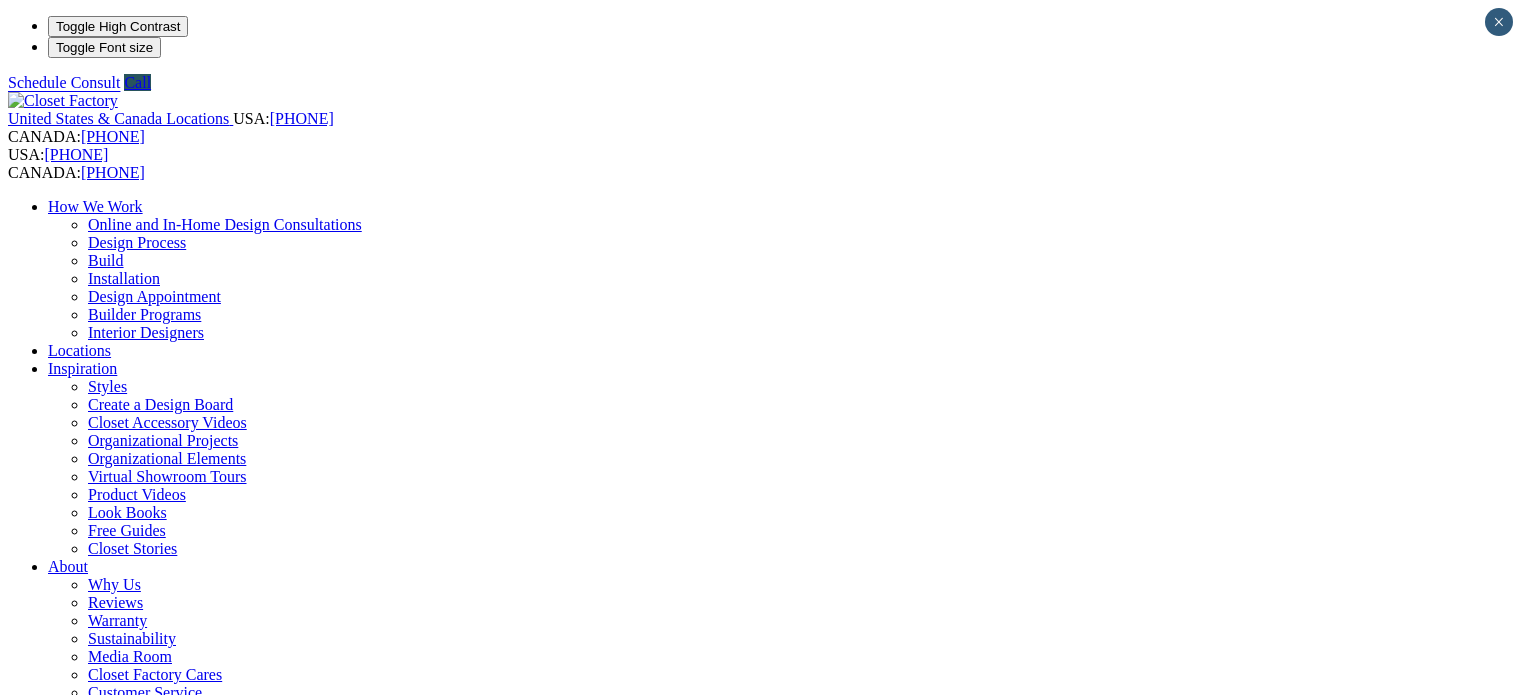 scroll, scrollTop: 100, scrollLeft: 0, axis: vertical 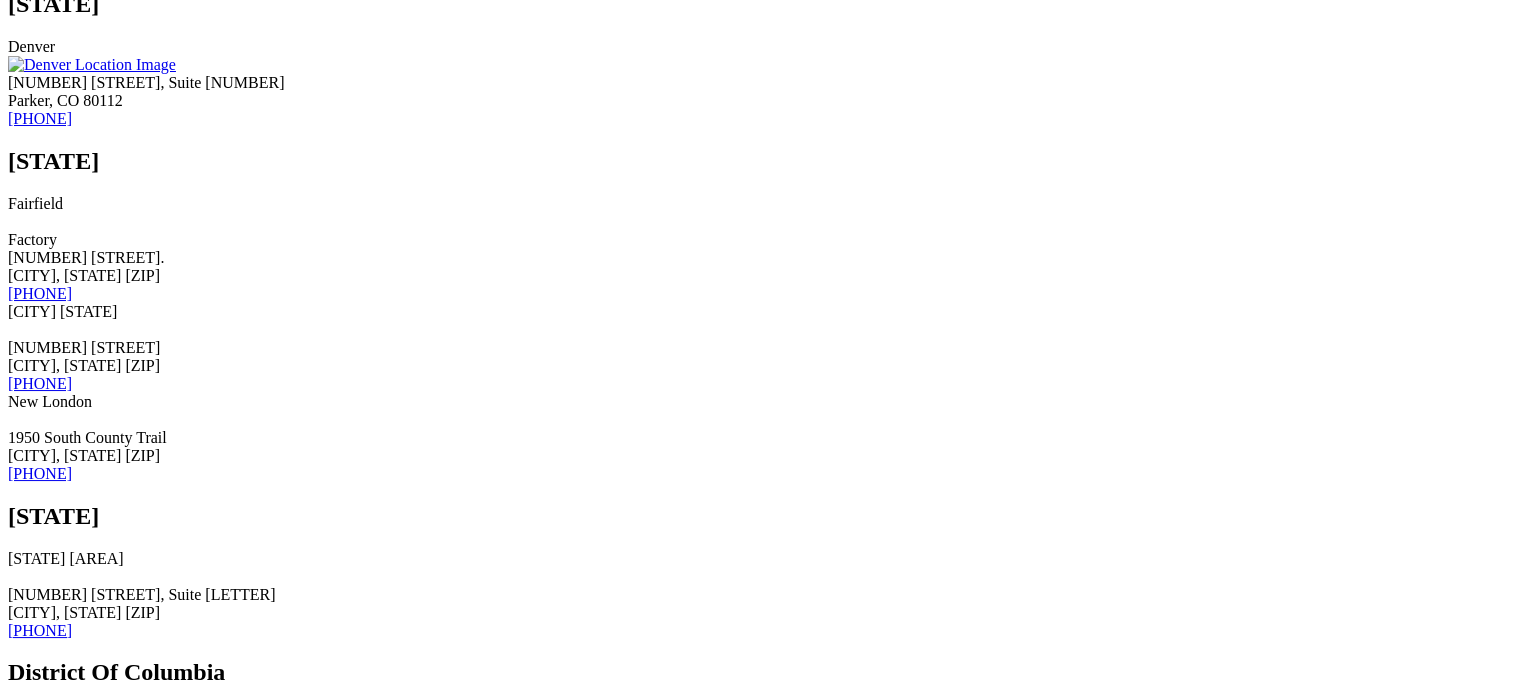 click on "Careers" at bounding box center (112, -2296) 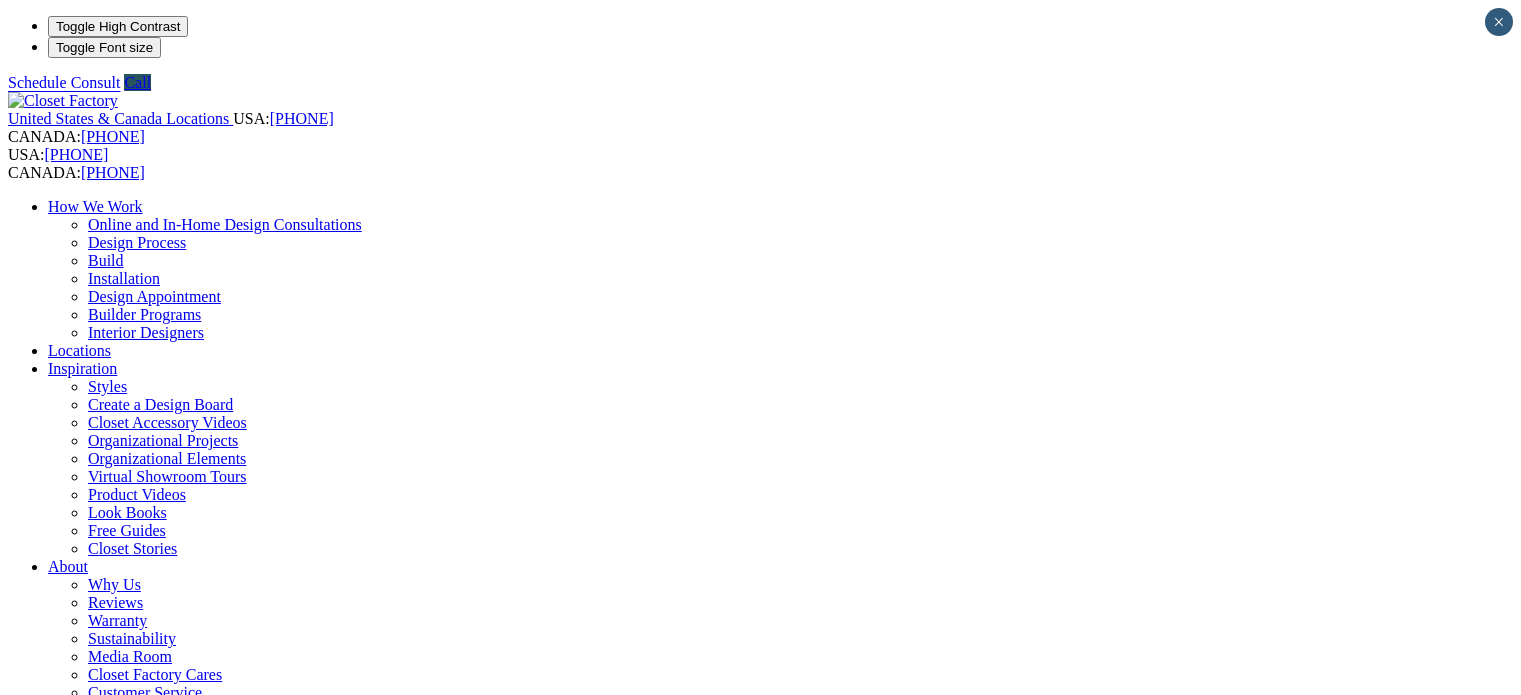 scroll, scrollTop: 0, scrollLeft: 0, axis: both 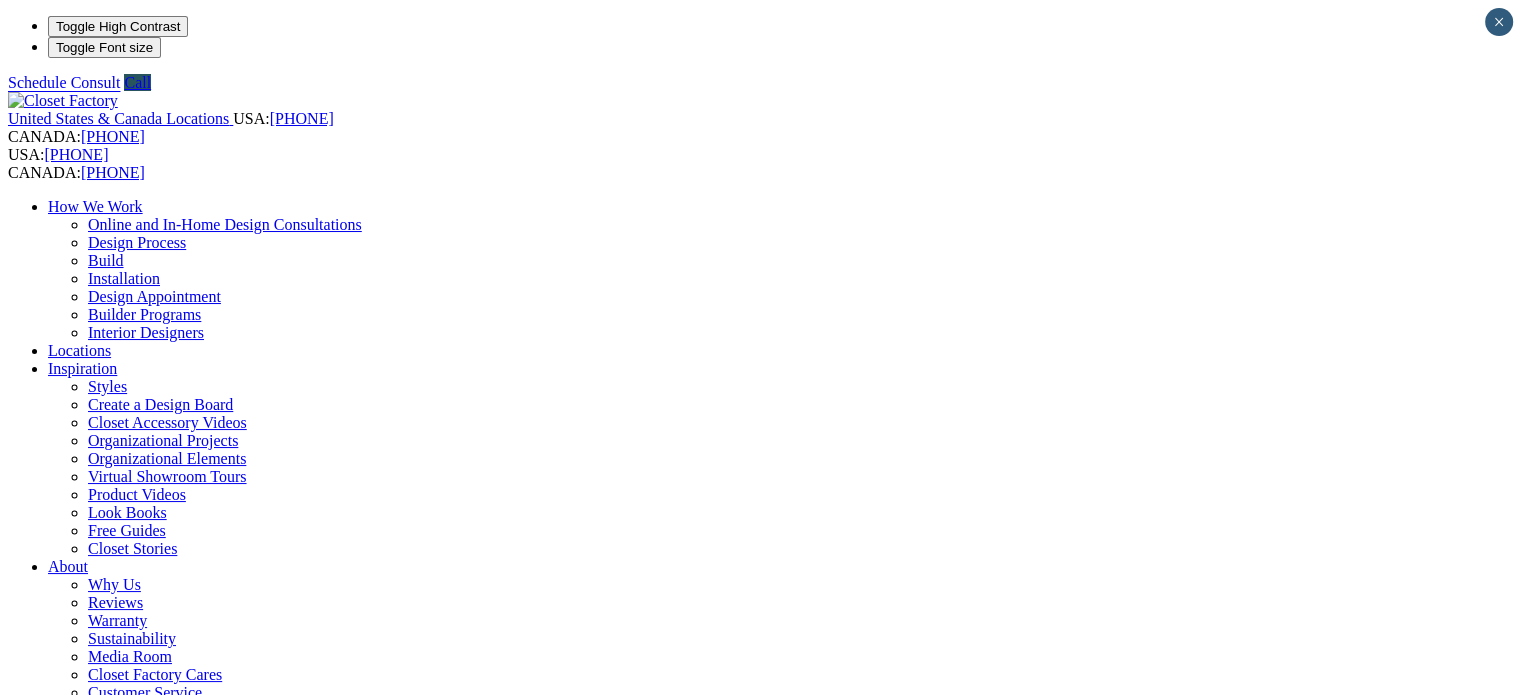 click on "Find Jobs" at bounding box center (586, 1491) 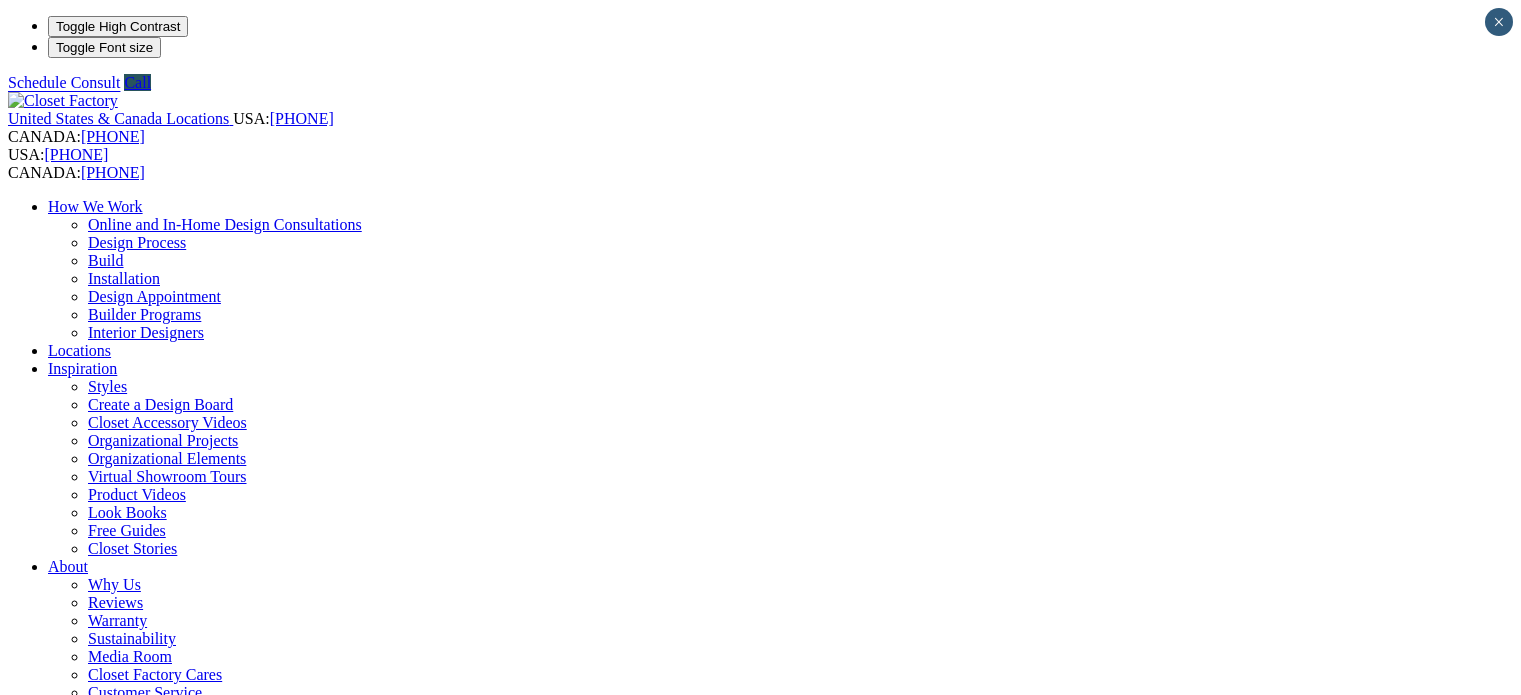 scroll, scrollTop: 0, scrollLeft: 0, axis: both 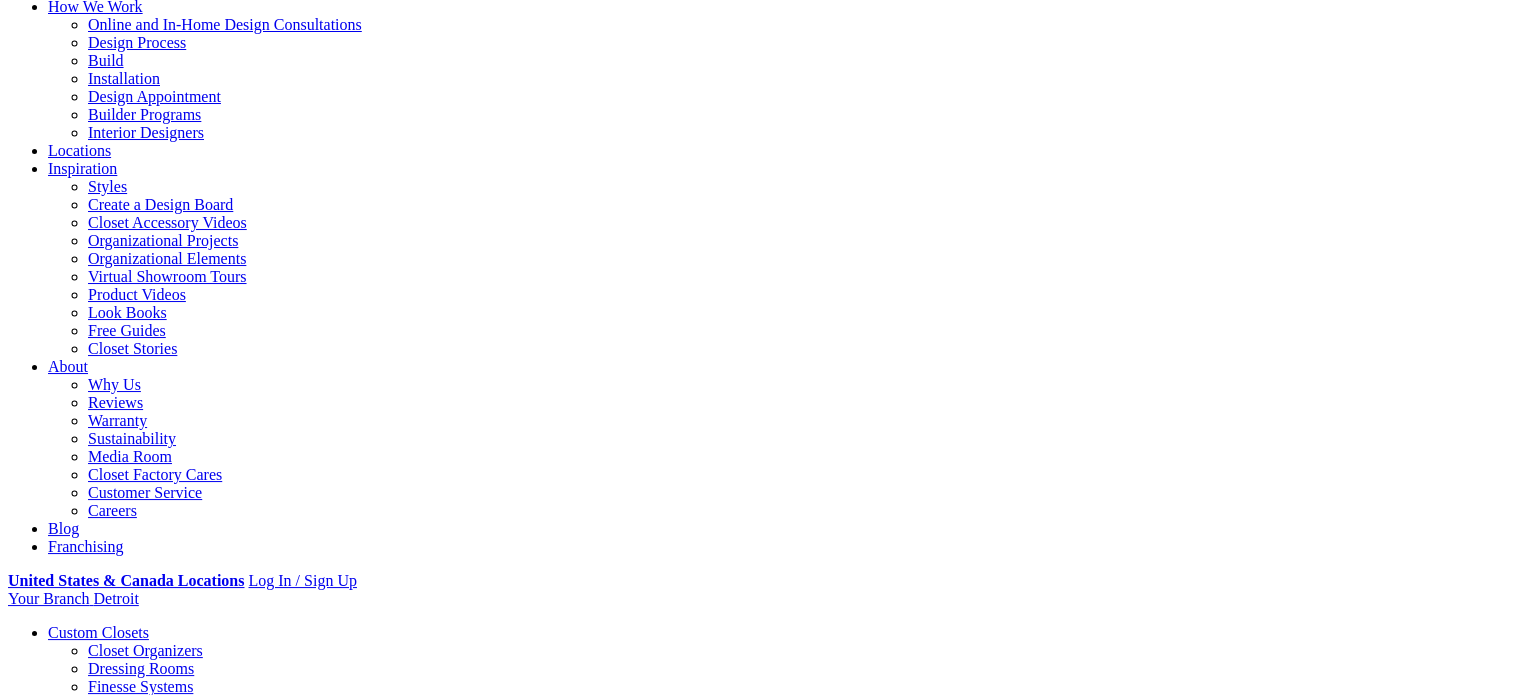 click at bounding box center (760, 2086) 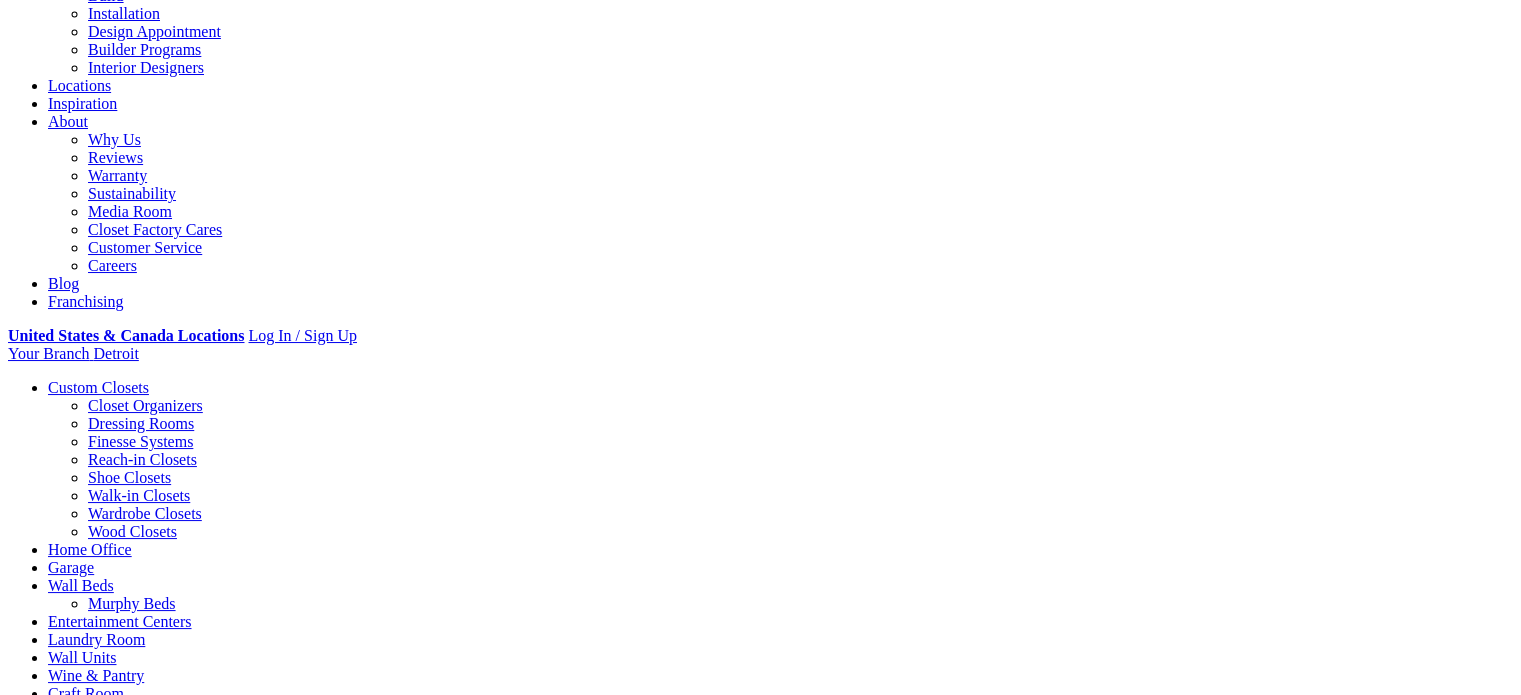 scroll, scrollTop: 300, scrollLeft: 0, axis: vertical 